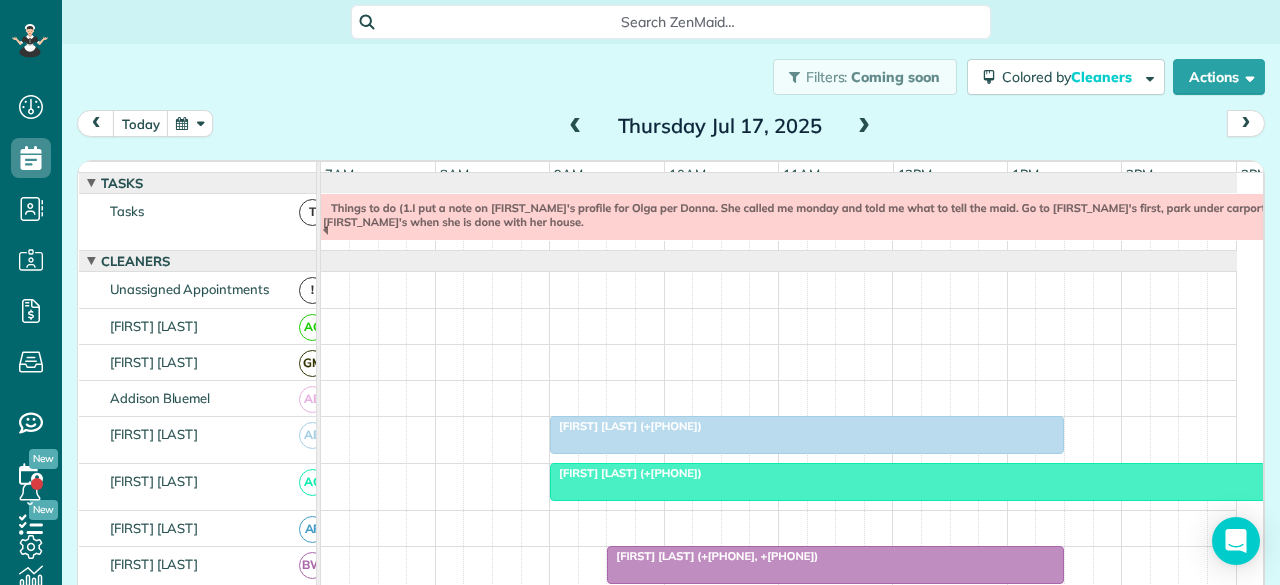 scroll, scrollTop: 0, scrollLeft: 0, axis: both 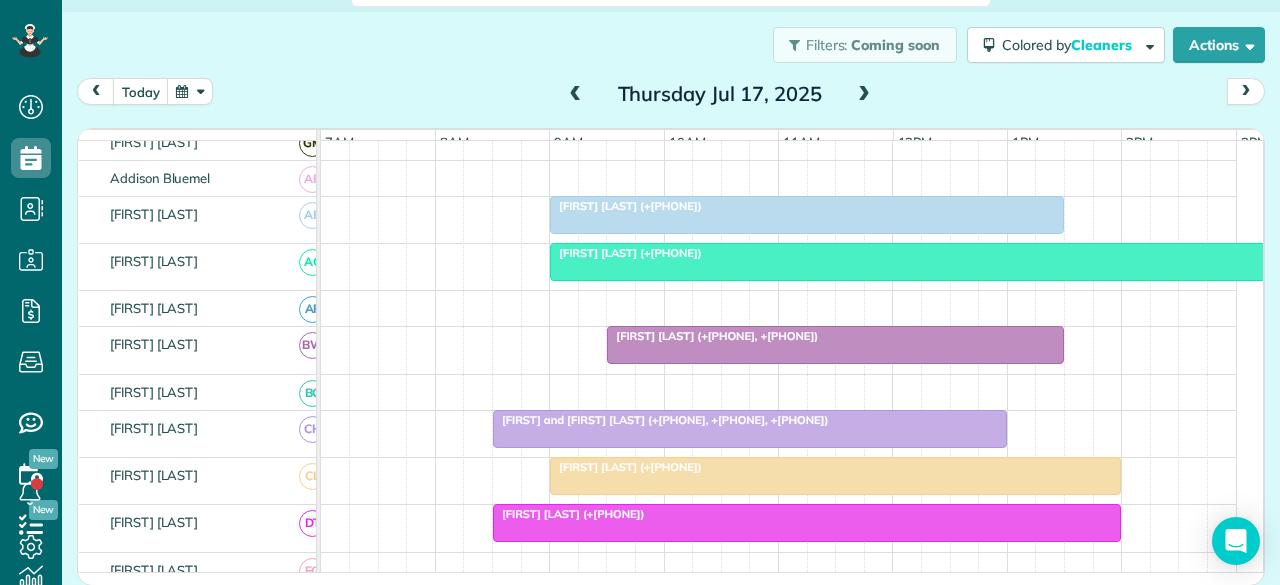 click at bounding box center [864, 95] 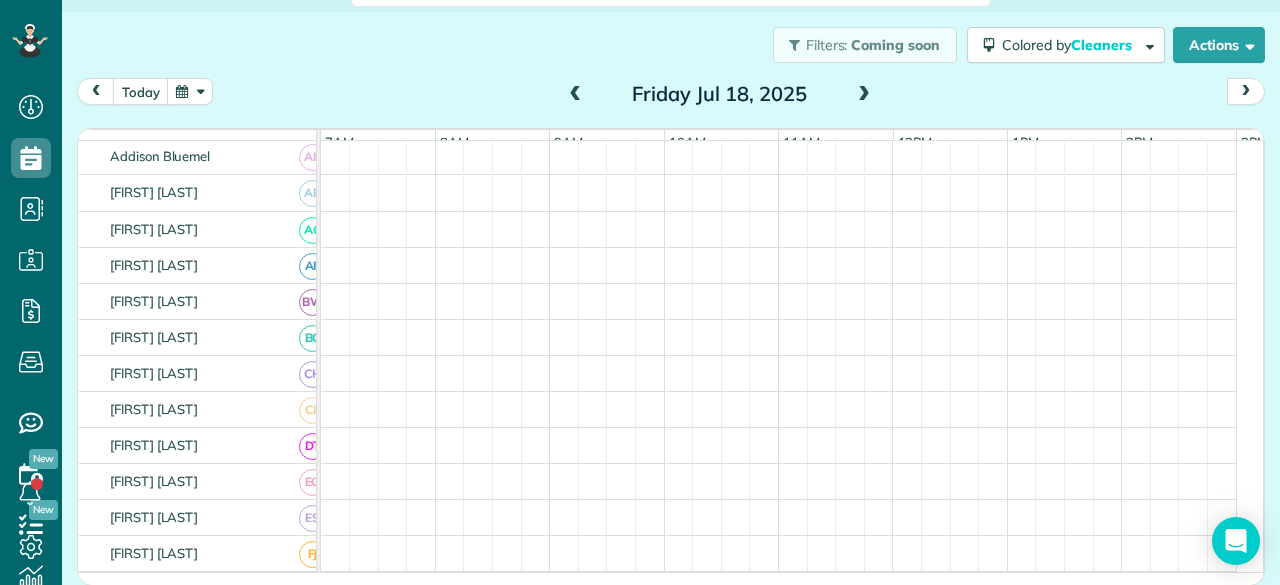 scroll, scrollTop: 167, scrollLeft: 0, axis: vertical 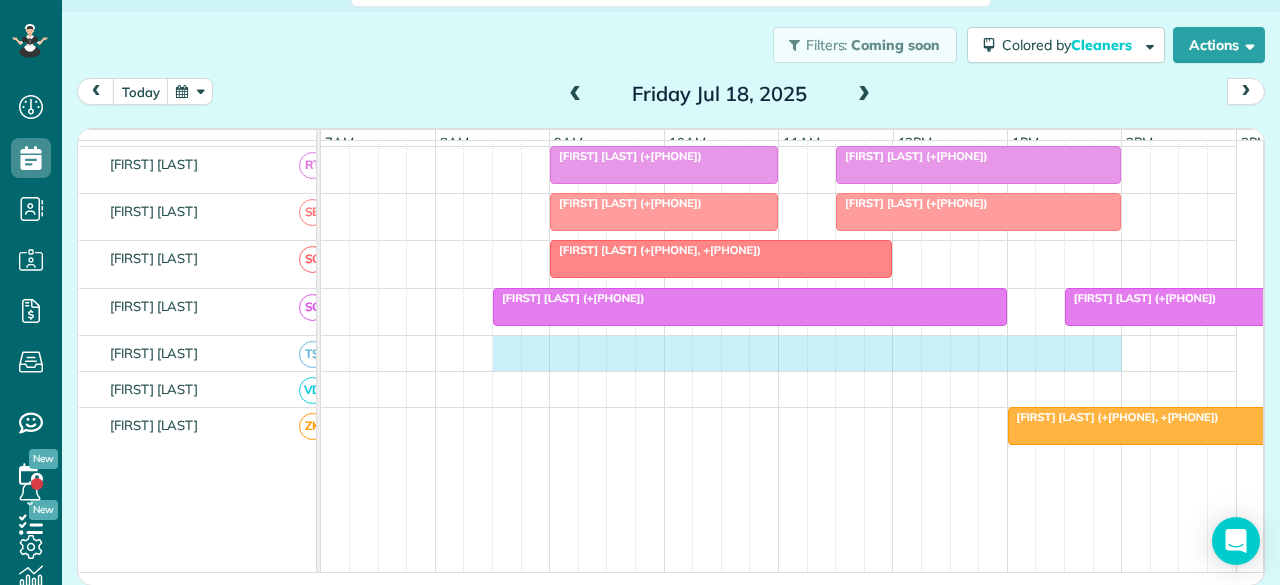 drag, startPoint x: 498, startPoint y: 354, endPoint x: 1098, endPoint y: 319, distance: 601.01996 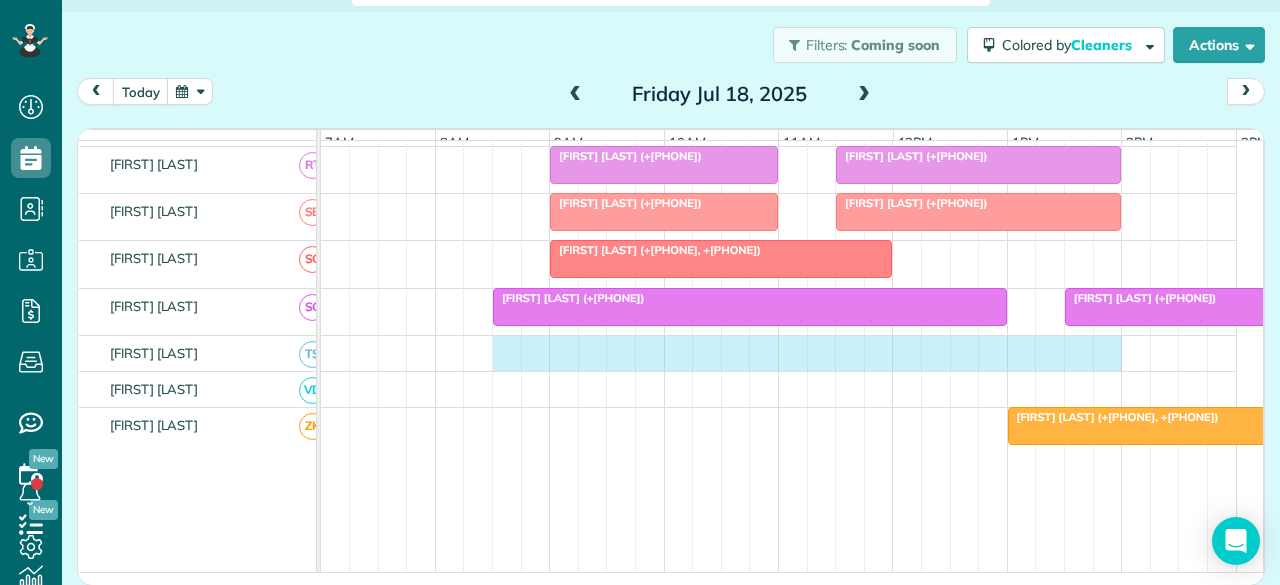click on "Sarah Bland (+18179170712, +18172477651) Jimmie Thomas (+15049080874)         Amy Trousdale (+18174550824)                                 Tara Wells (+18179058448)                 Stephen Topper (+18122041657)         Tommy Freeman (+18177098065)         Lou Arnold (+18177923914, +18173129644)         Lisa Robertson (+17608097666)                 Lisa Johnston (+18172019944)                         Angela Johnson (+15208615625, +19365850799)                         Cathy Smith (+14693372050)         Jessie Kearby (+18177151800)                         Julie Levins (+14695696437)         Grant Keyser (+18165224446, +19032674485)         Jared Kriewall (+18178990134) Theresa Pulliam (+18176911520)         Jared Kriewall (+18178990134) Theresa Pulliam (+18176911520)         Sarah Bland (+18179170712, +18172477651)         Bruce Datcher (+18176812466) Celia Gonzales (+18177731968)                         Spenser Barasch (+18173077894, +18172965819)" at bounding box center (779, -190) 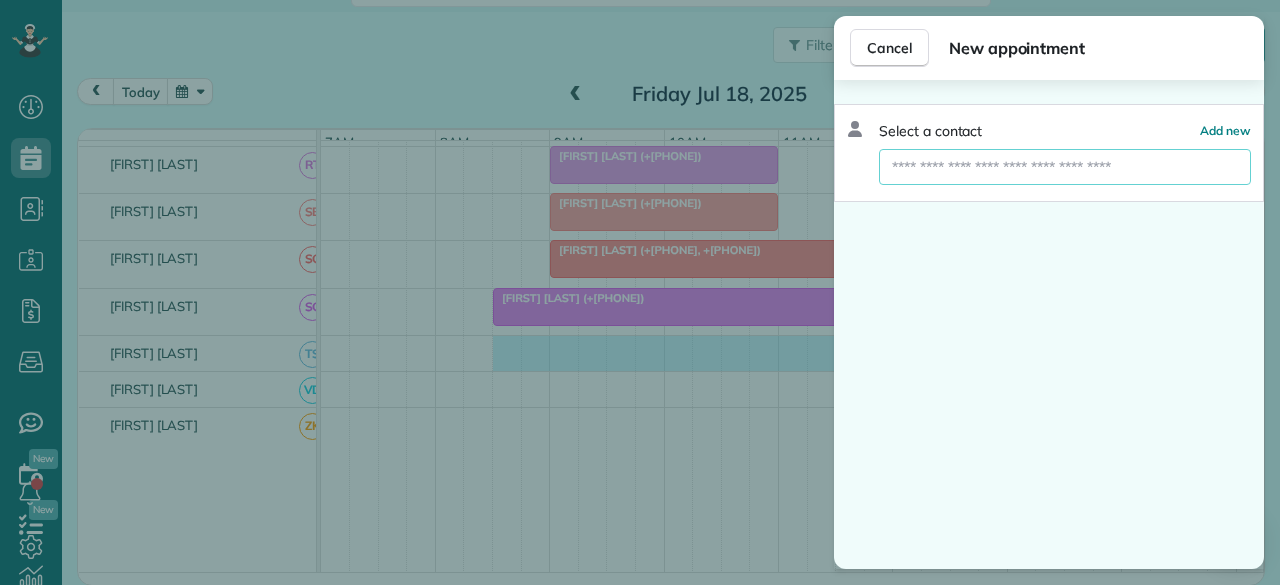 click at bounding box center (1065, 167) 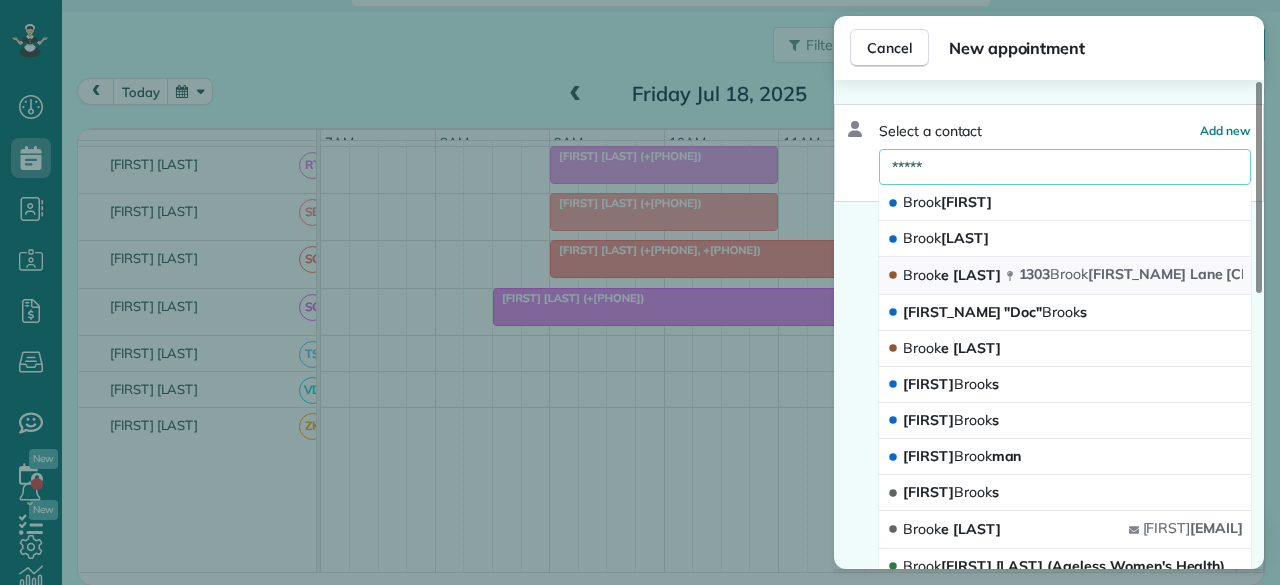 type on "*****" 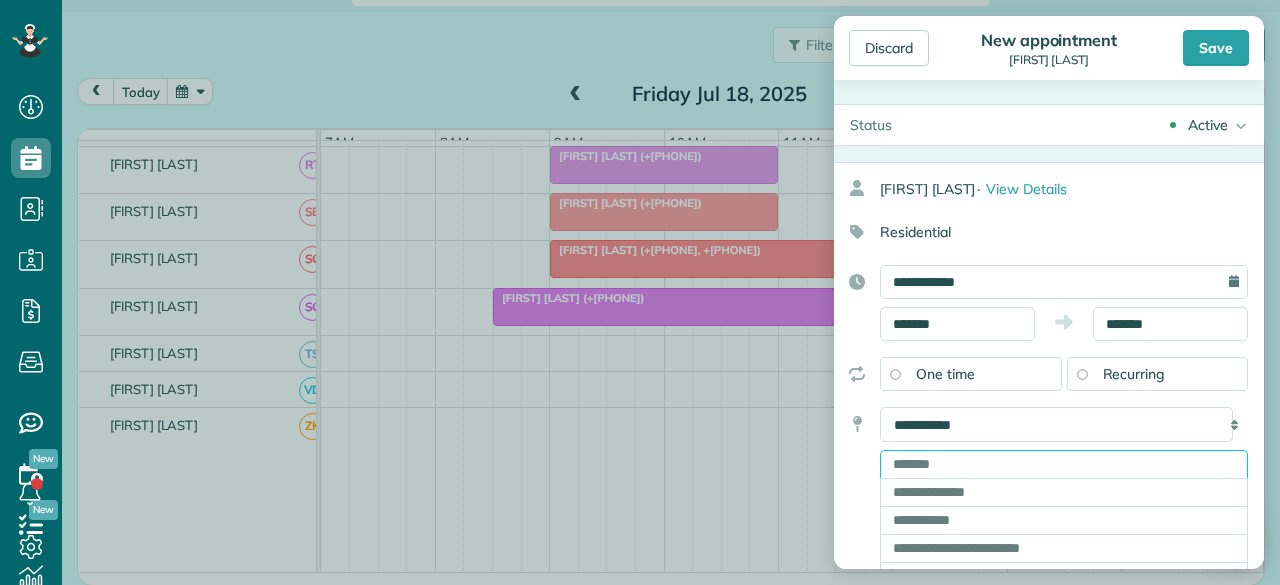 click at bounding box center (1064, 464) 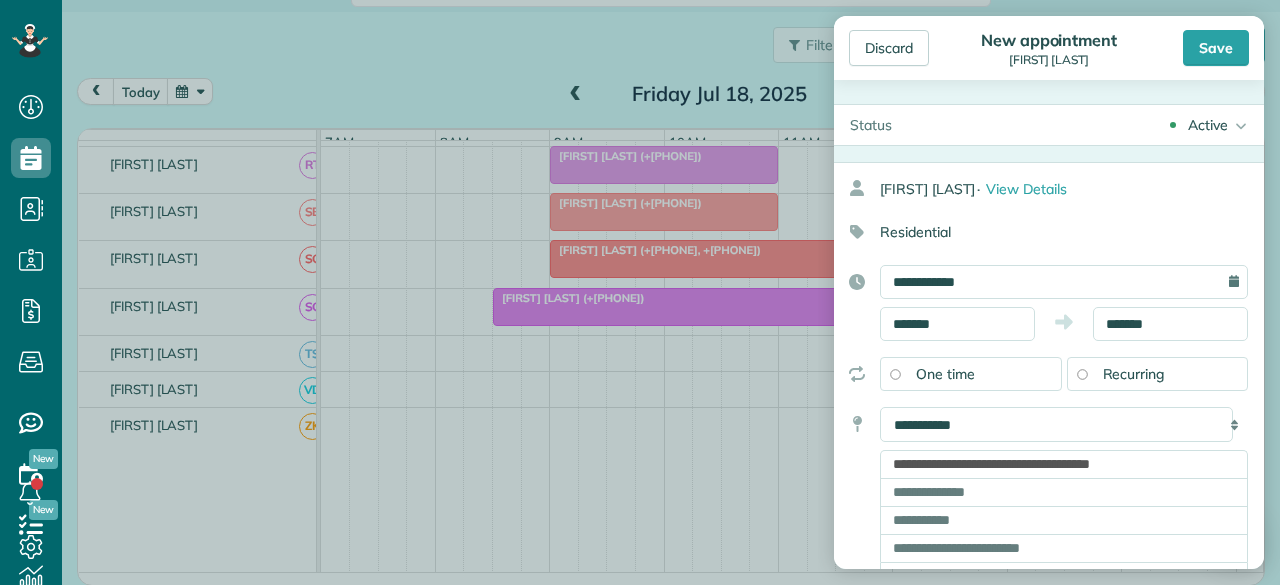 type on "**********" 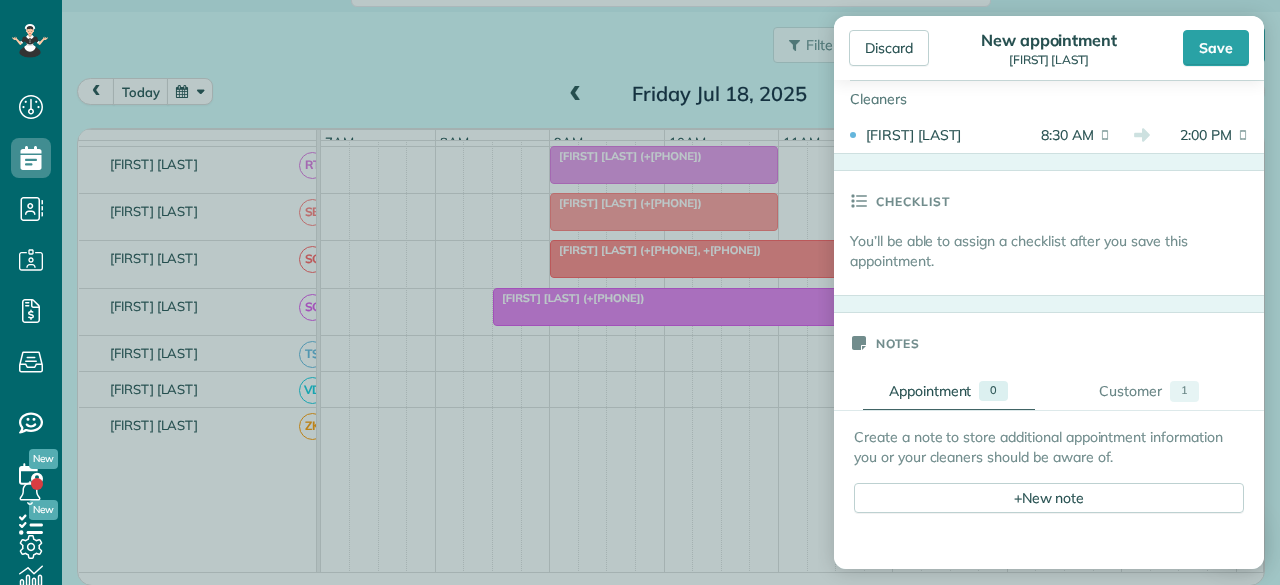 scroll, scrollTop: 200, scrollLeft: 0, axis: vertical 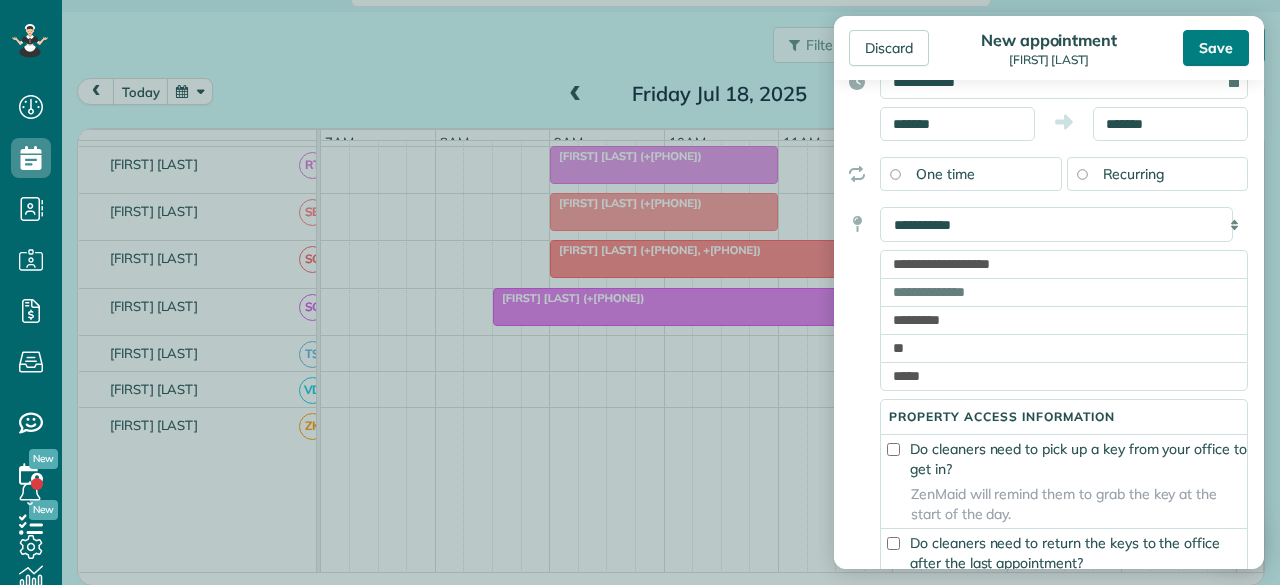 click on "Save" at bounding box center [1216, 48] 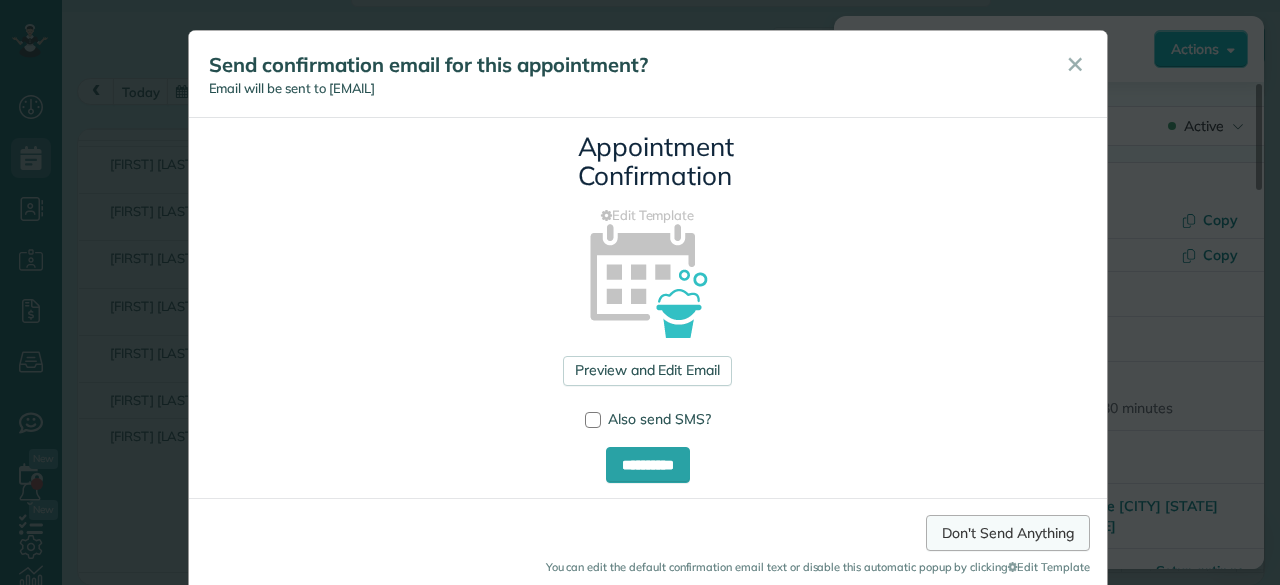 click on "Don't Send Anything" at bounding box center (1007, 533) 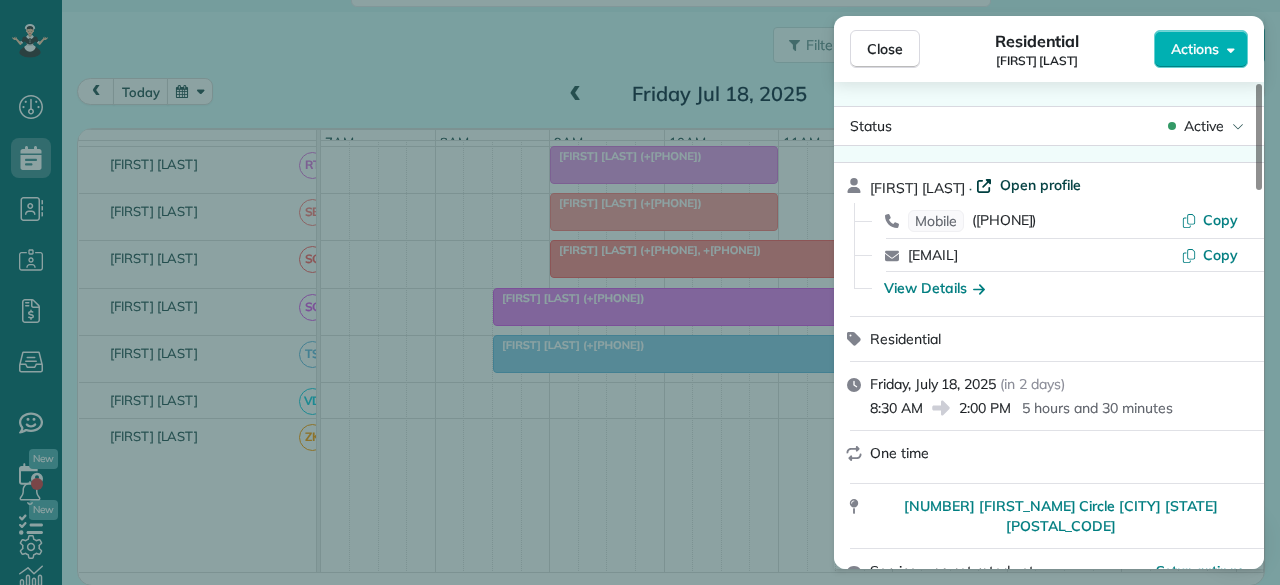 click on "Open profile" at bounding box center (1040, 185) 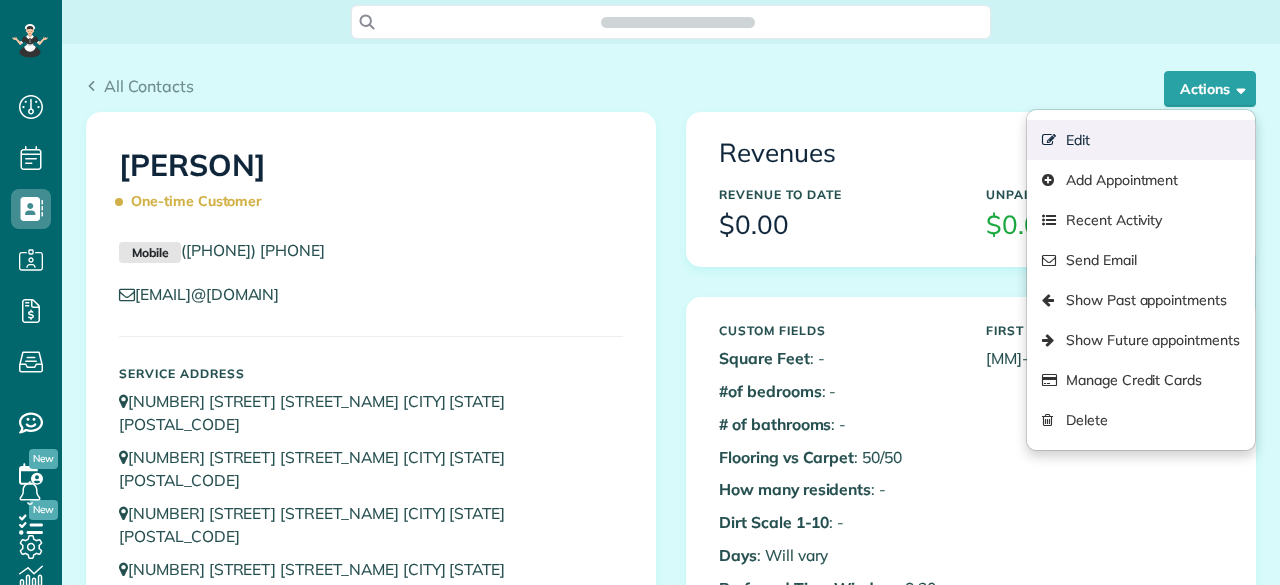 scroll, scrollTop: 0, scrollLeft: 0, axis: both 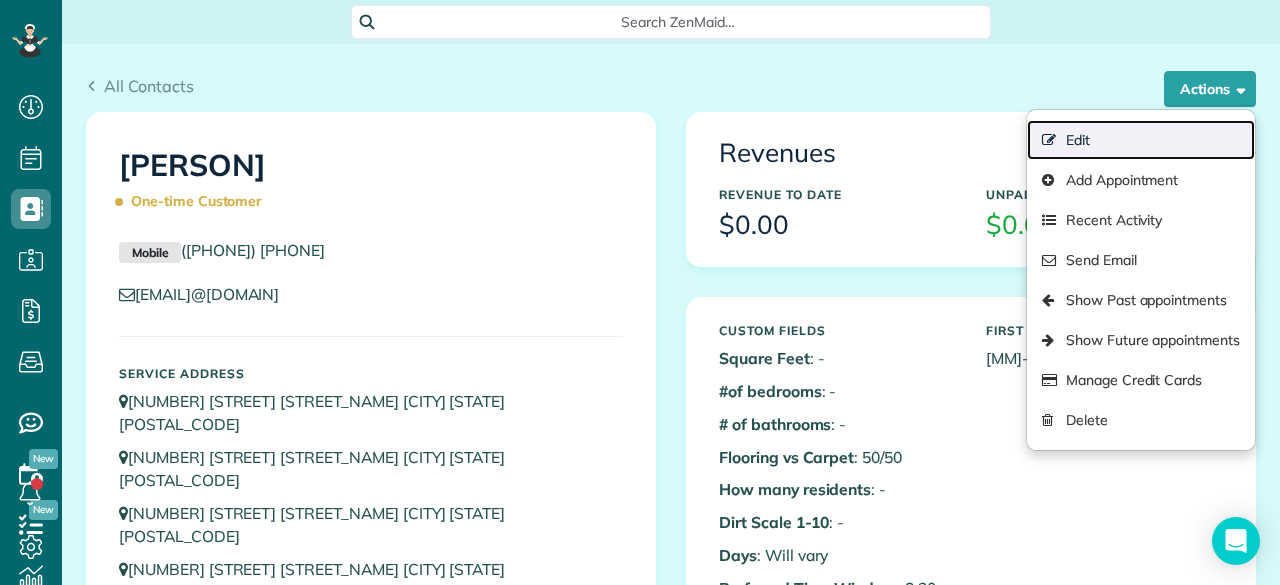 click on "Edit" at bounding box center (1141, 140) 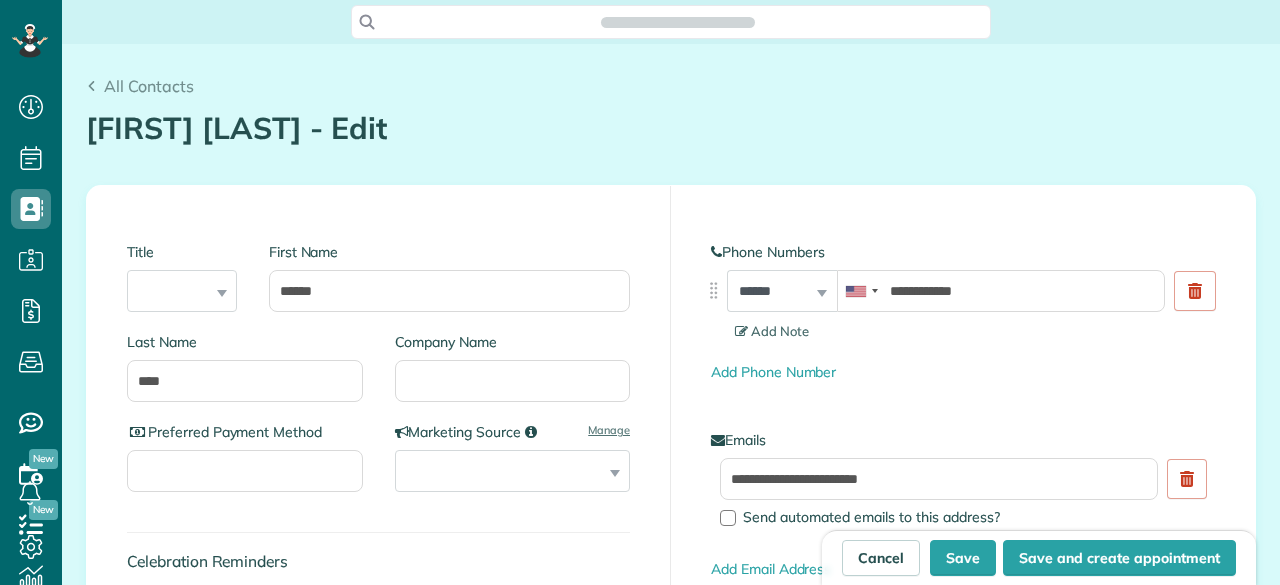 scroll, scrollTop: 0, scrollLeft: 0, axis: both 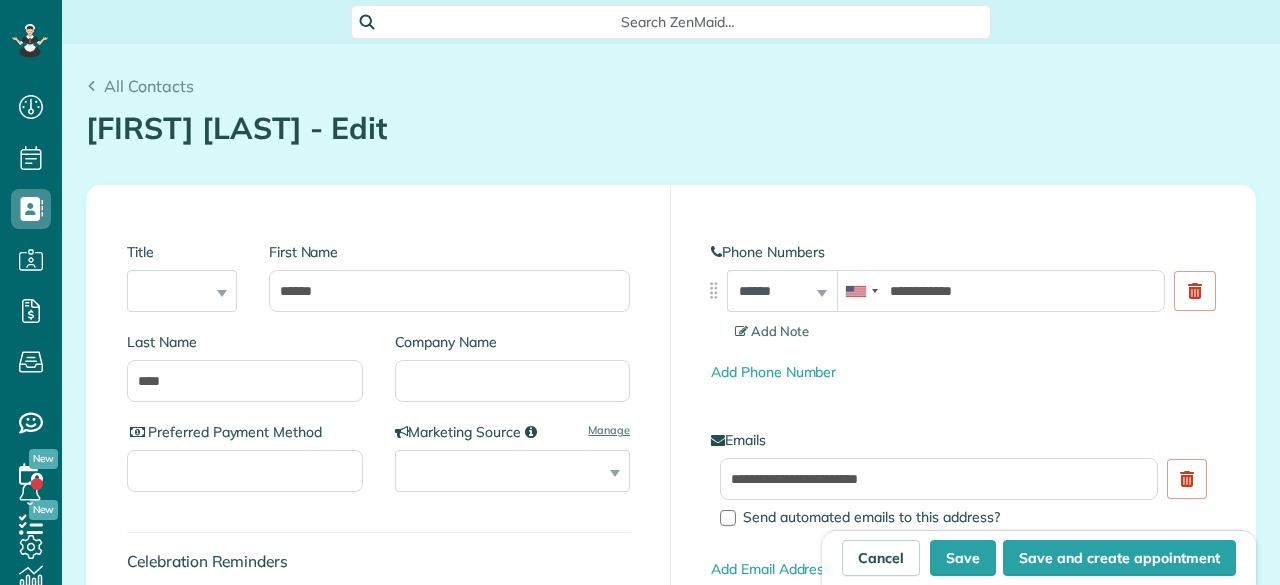 type on "**********" 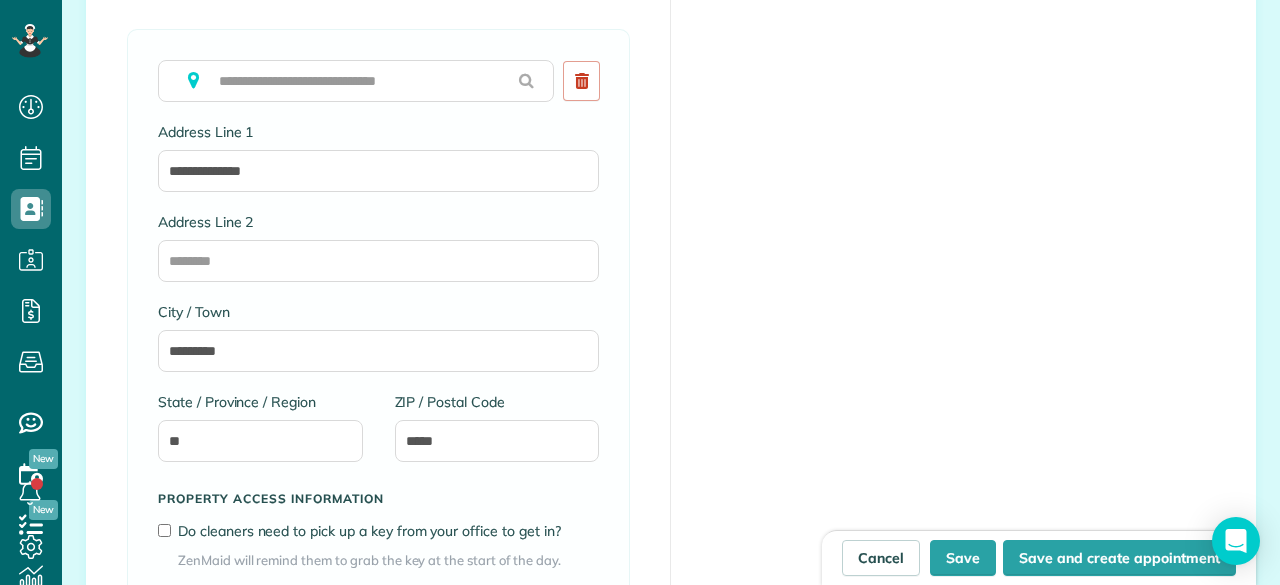 scroll, scrollTop: 1900, scrollLeft: 0, axis: vertical 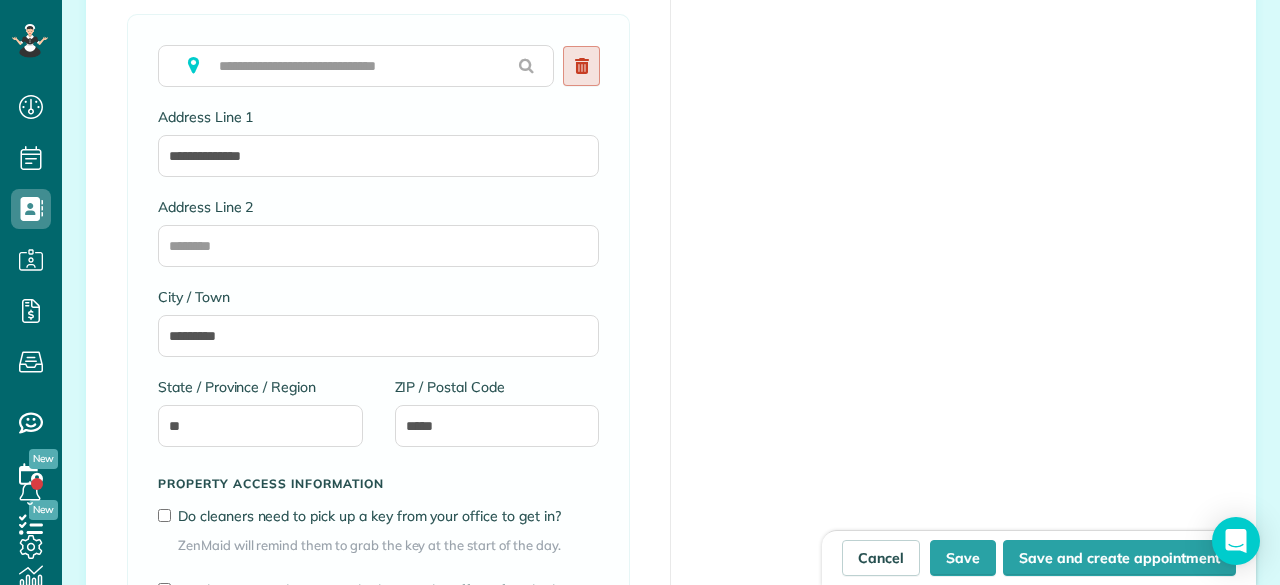 click 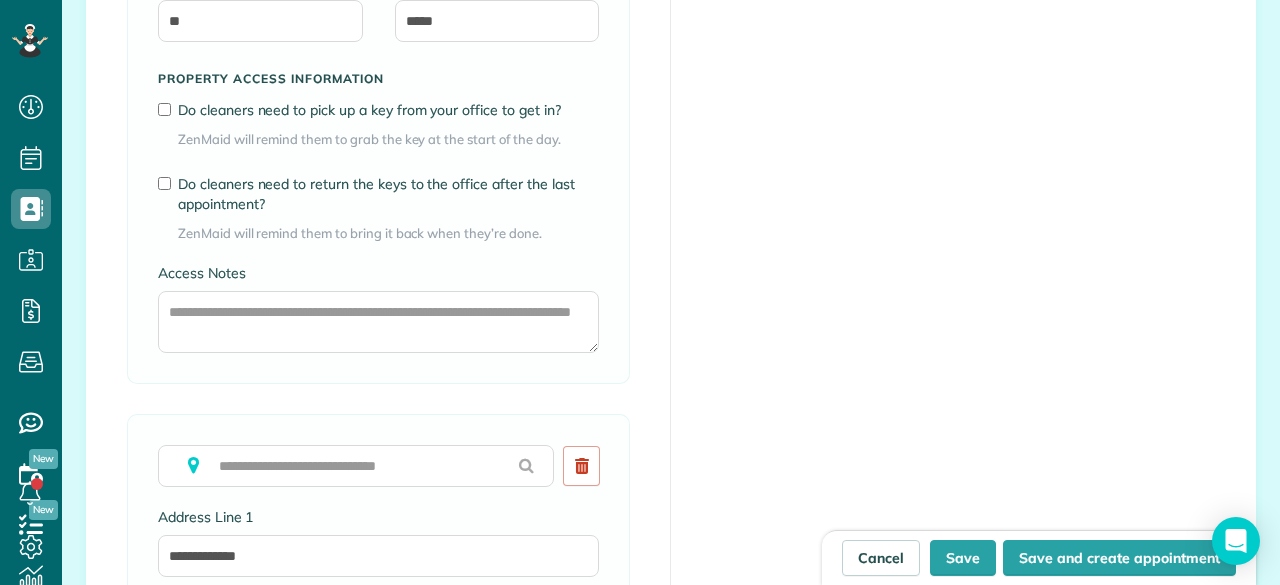 scroll, scrollTop: 1700, scrollLeft: 0, axis: vertical 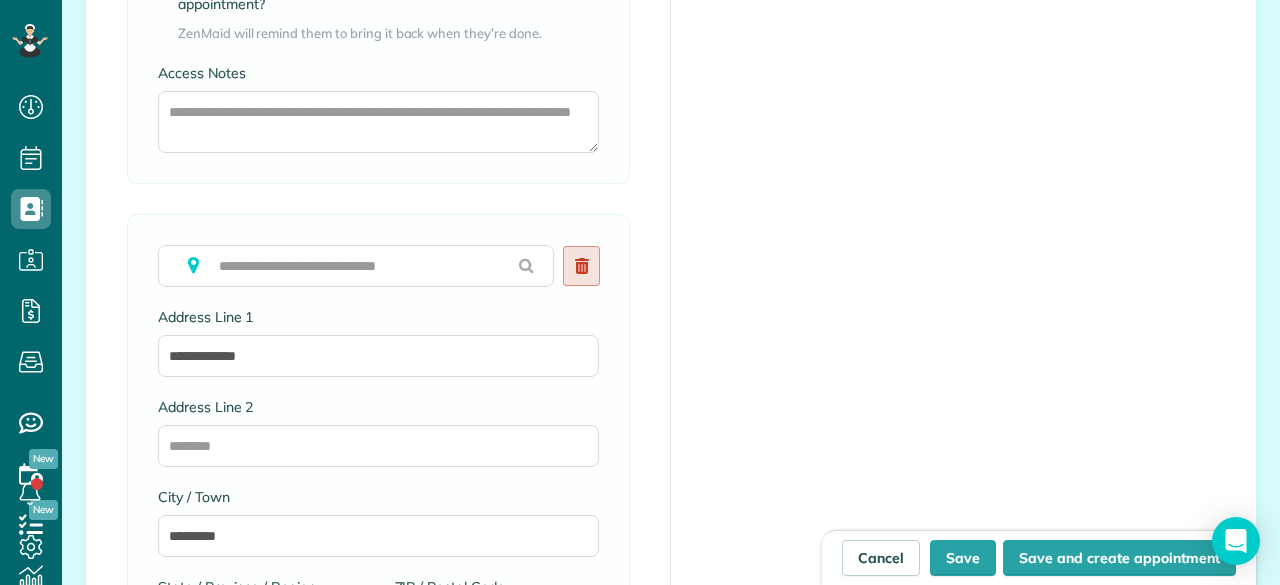 click 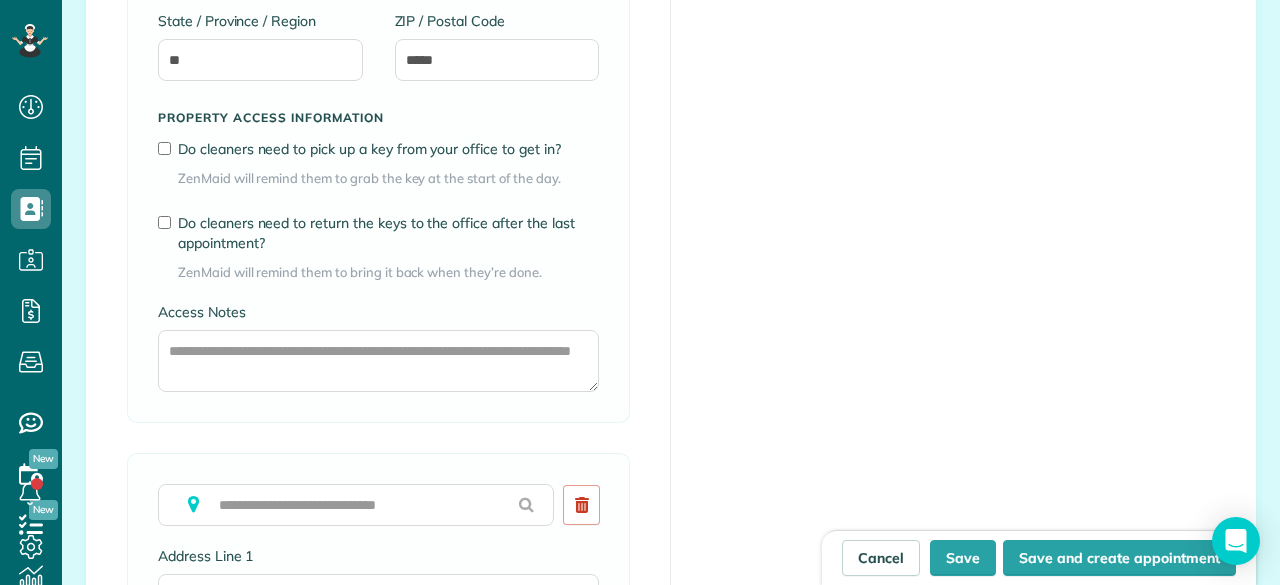scroll, scrollTop: 1600, scrollLeft: 0, axis: vertical 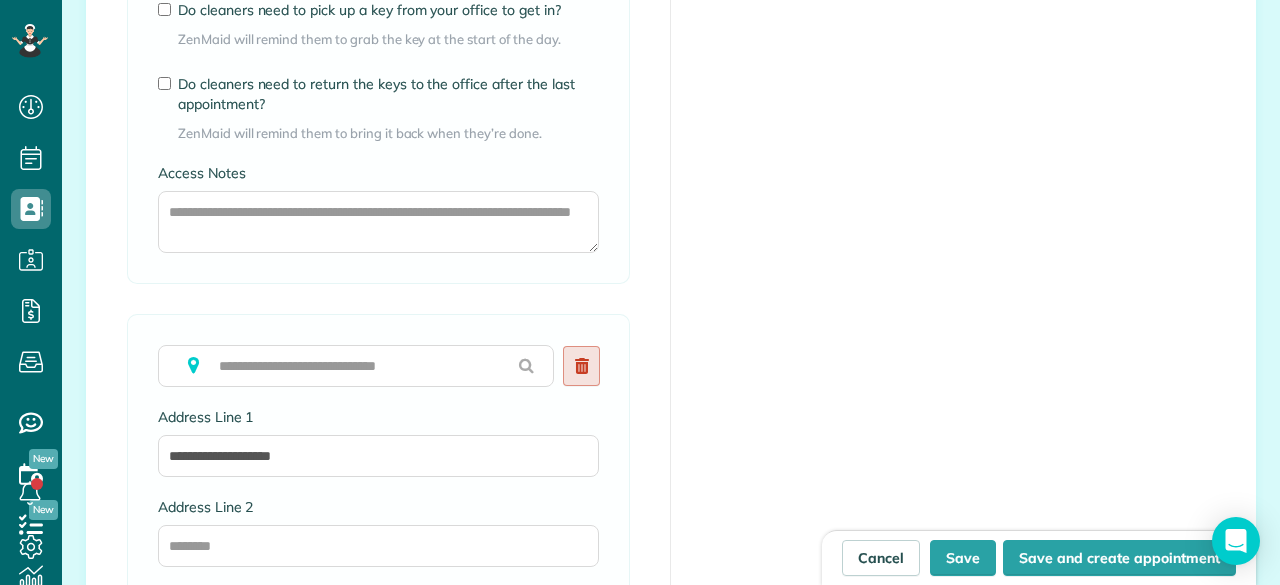 click 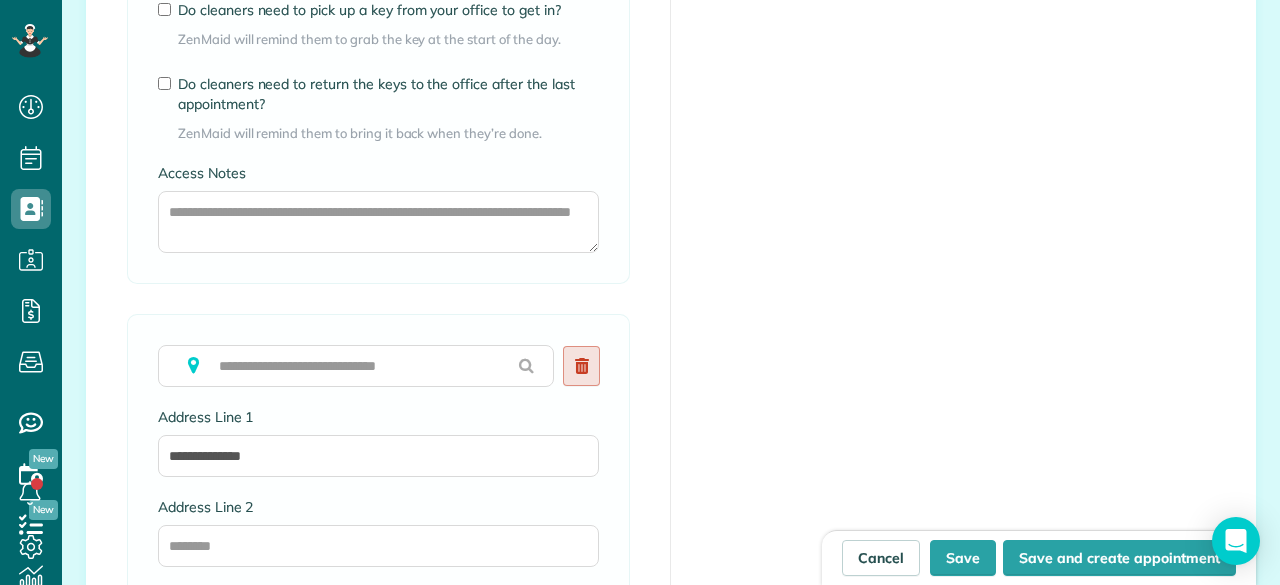 click at bounding box center (581, 366) 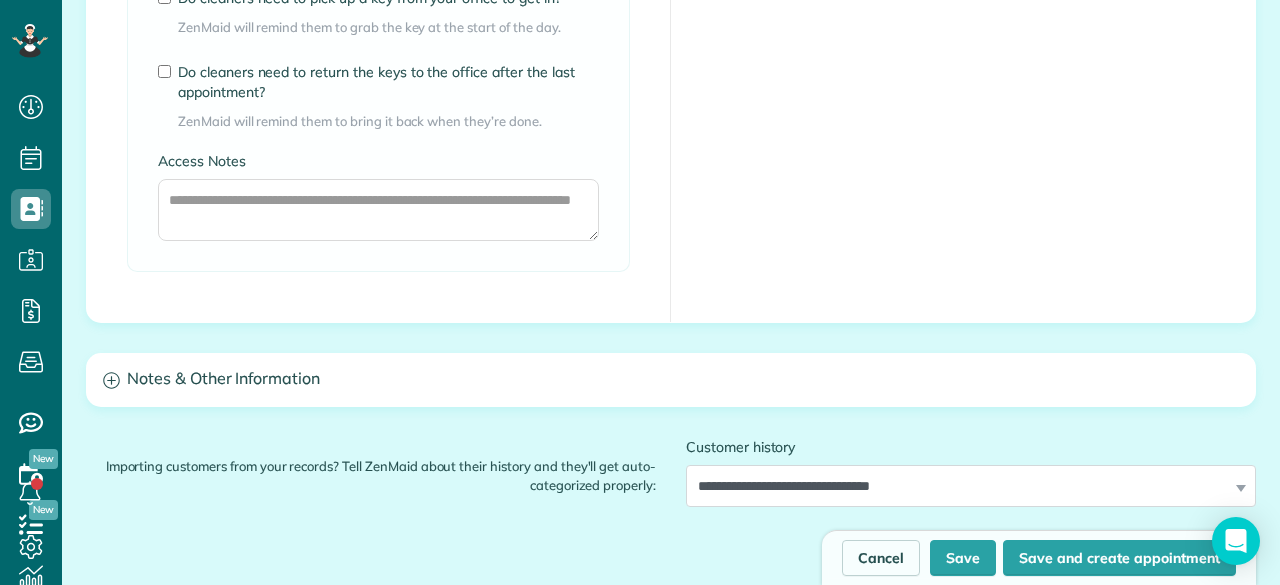 scroll, scrollTop: 1700, scrollLeft: 0, axis: vertical 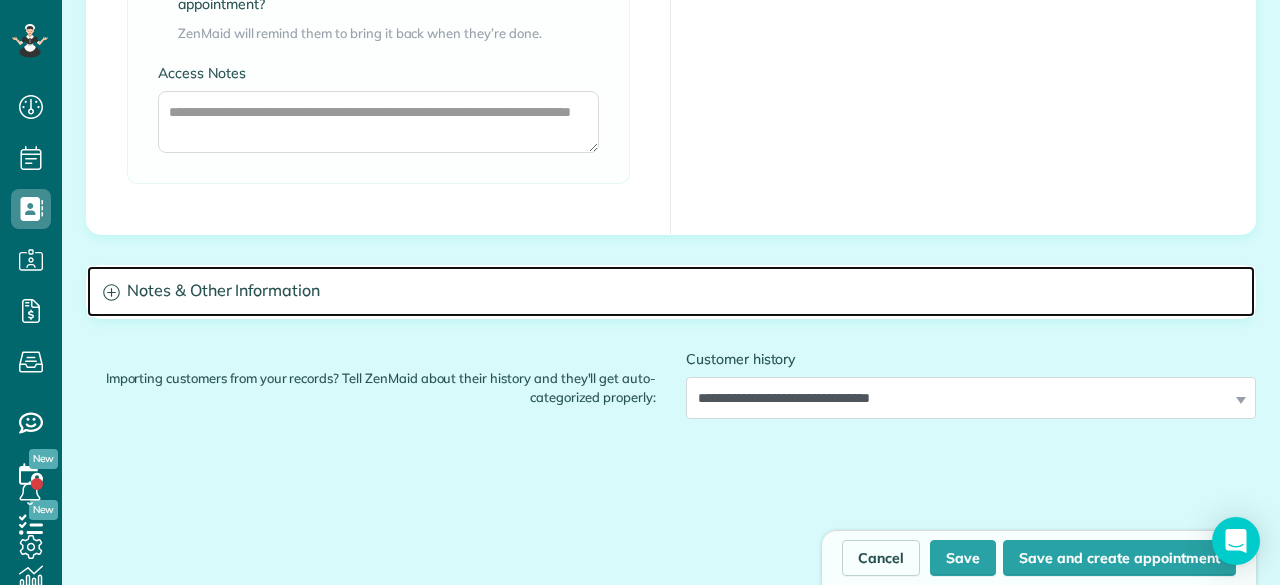 click on "Notes & Other Information" at bounding box center (671, 291) 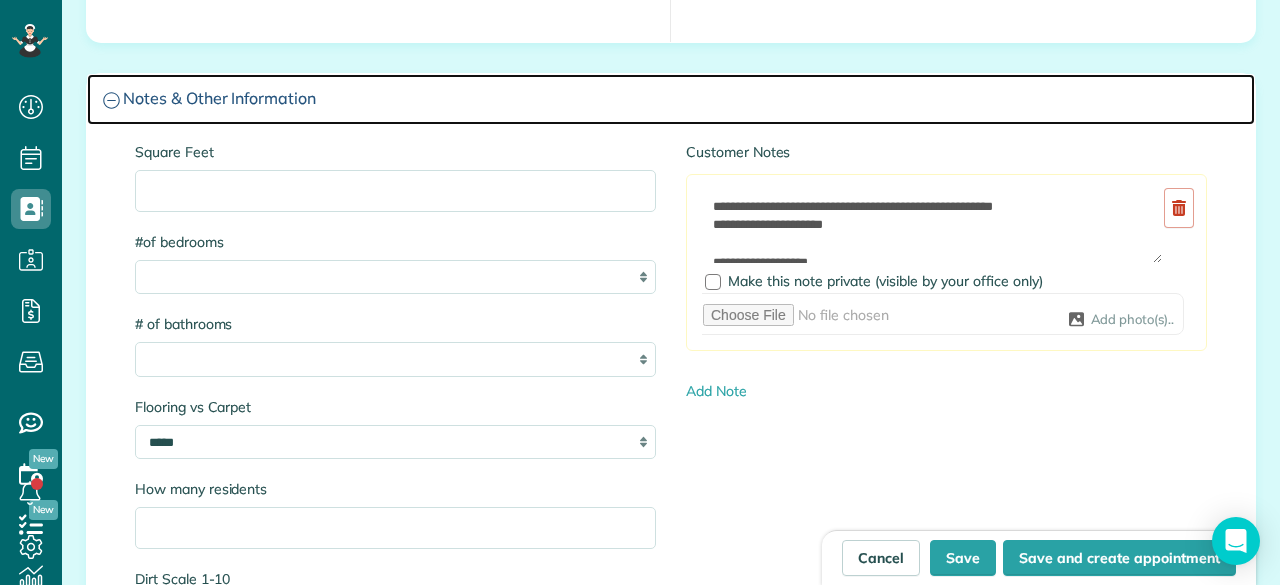 scroll, scrollTop: 1900, scrollLeft: 0, axis: vertical 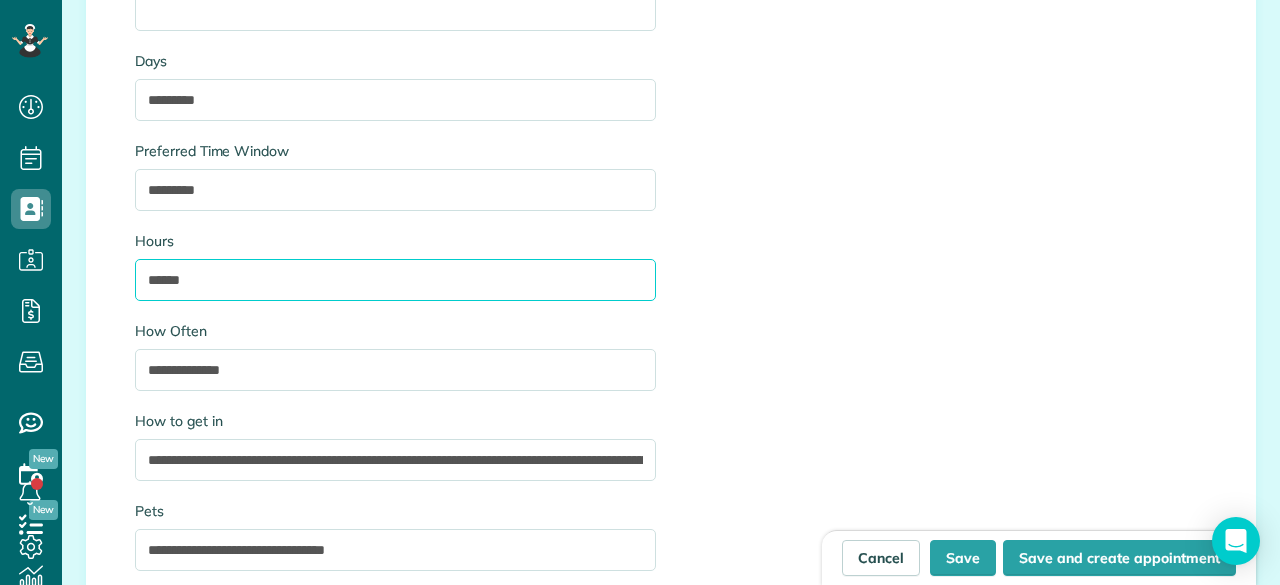 drag, startPoint x: 142, startPoint y: 277, endPoint x: 118, endPoint y: 276, distance: 24.020824 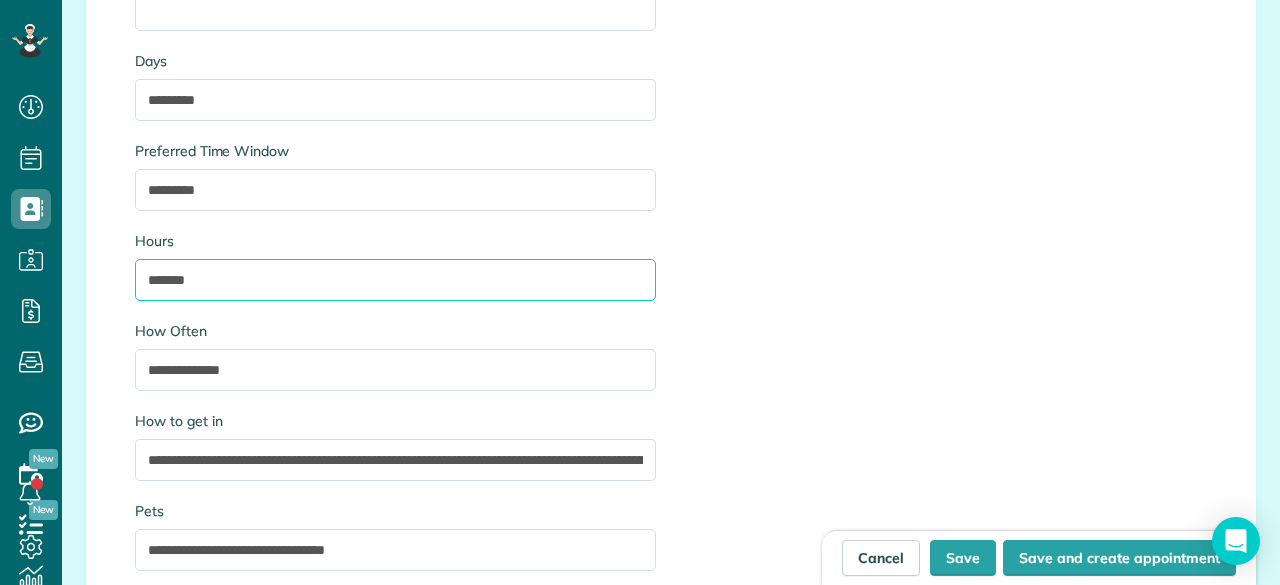 type on "*******" 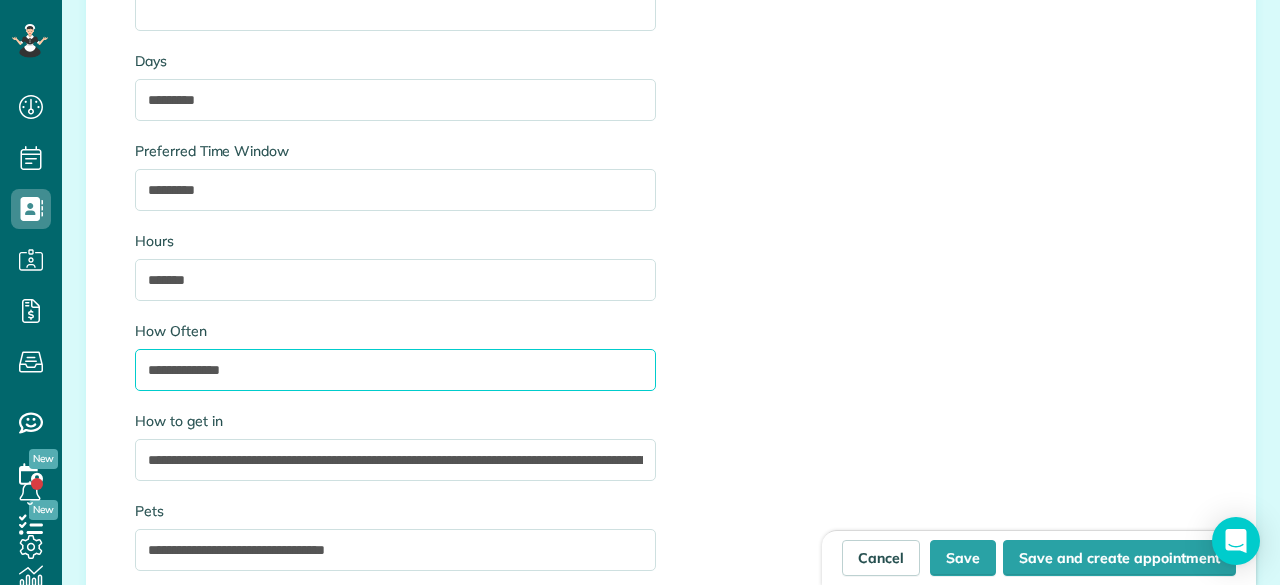 click on "**********" at bounding box center (395, 370) 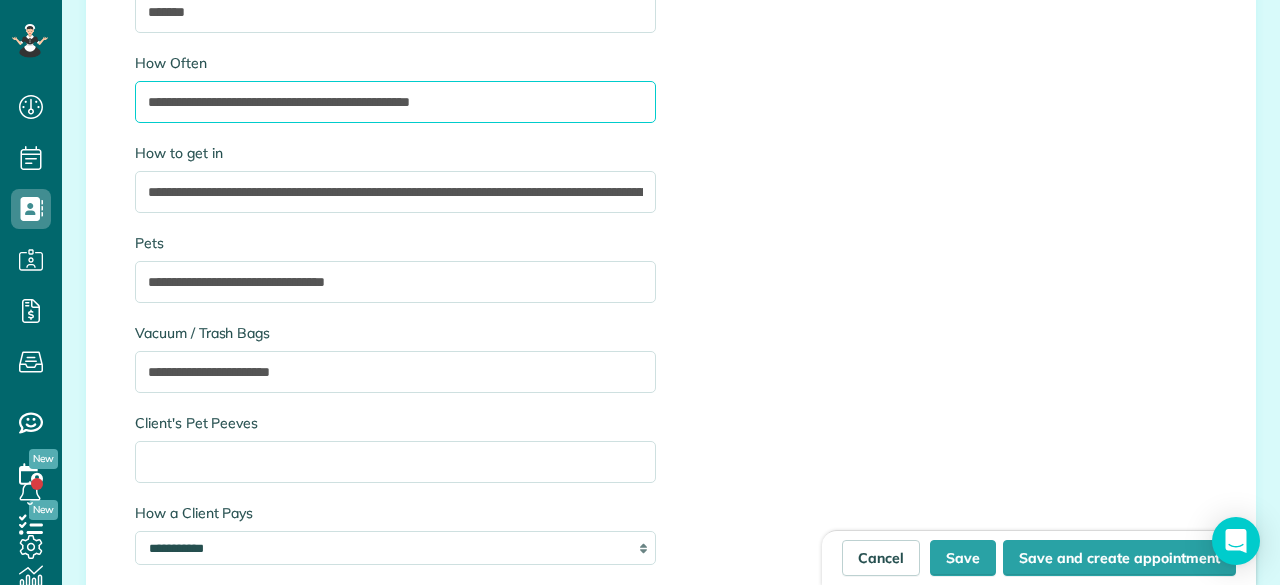 scroll, scrollTop: 2800, scrollLeft: 0, axis: vertical 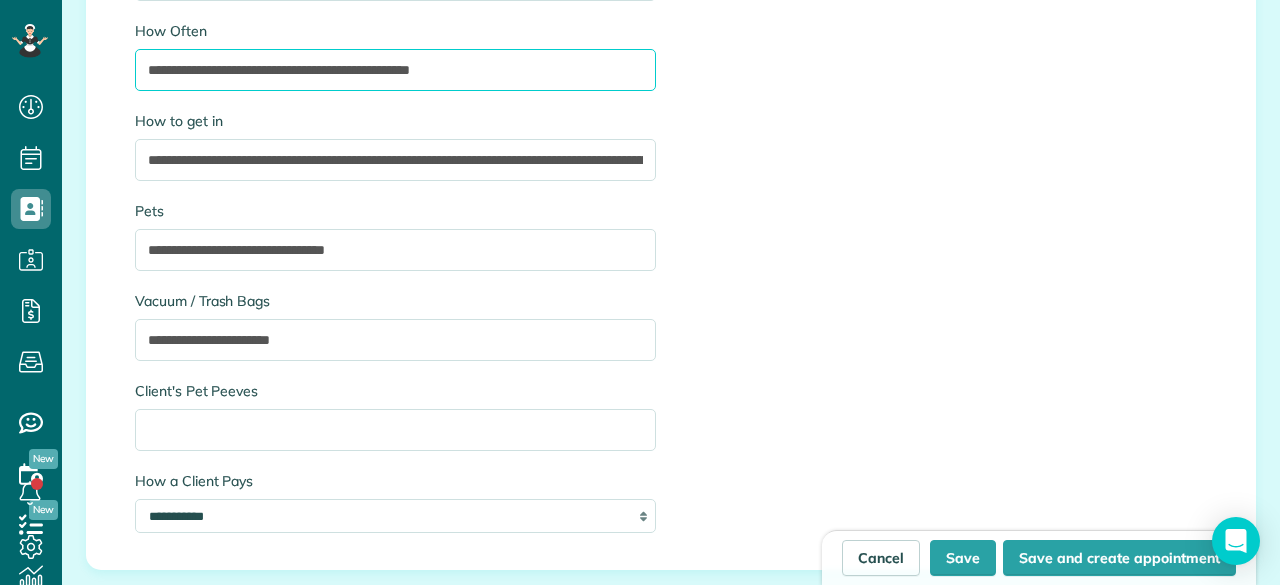 type on "**********" 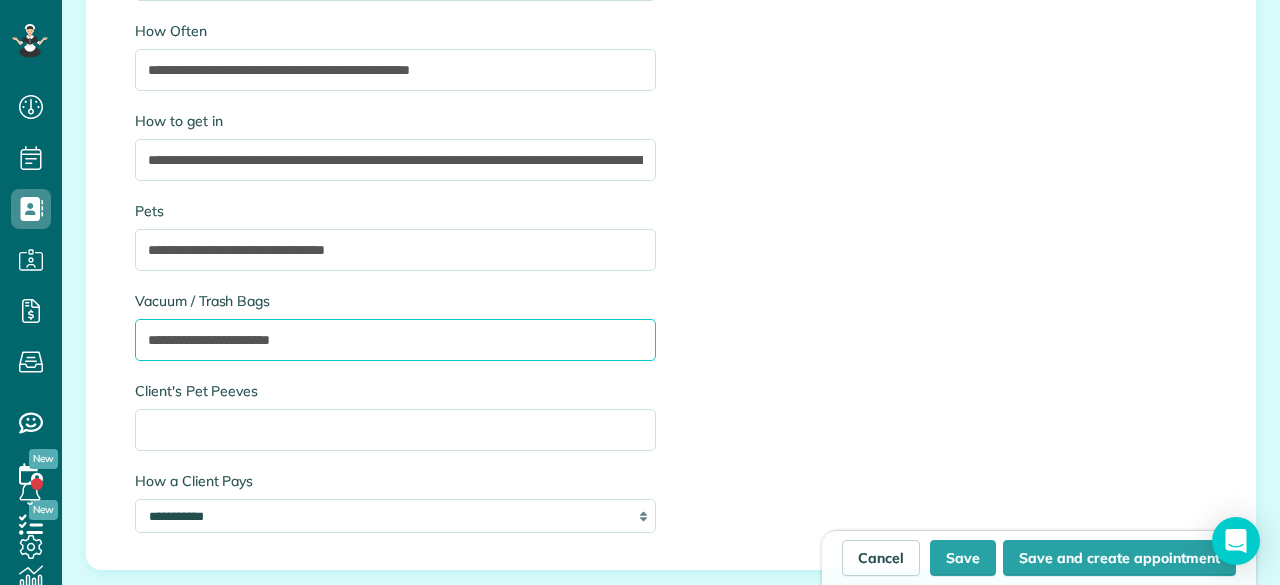 click on "**********" at bounding box center (395, 340) 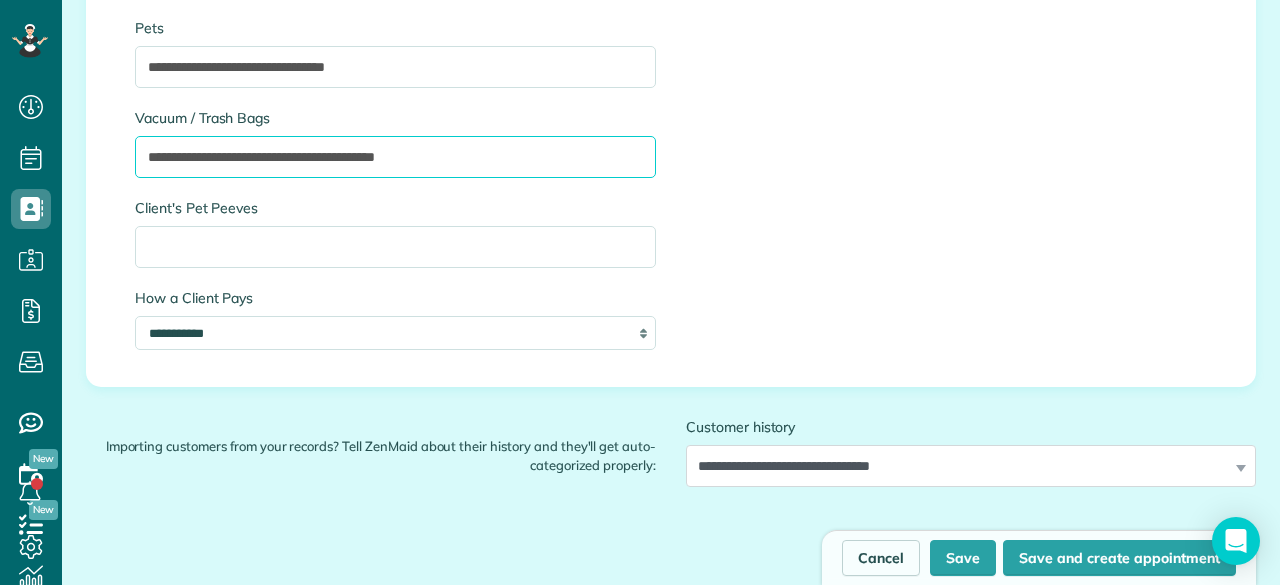 scroll, scrollTop: 3000, scrollLeft: 0, axis: vertical 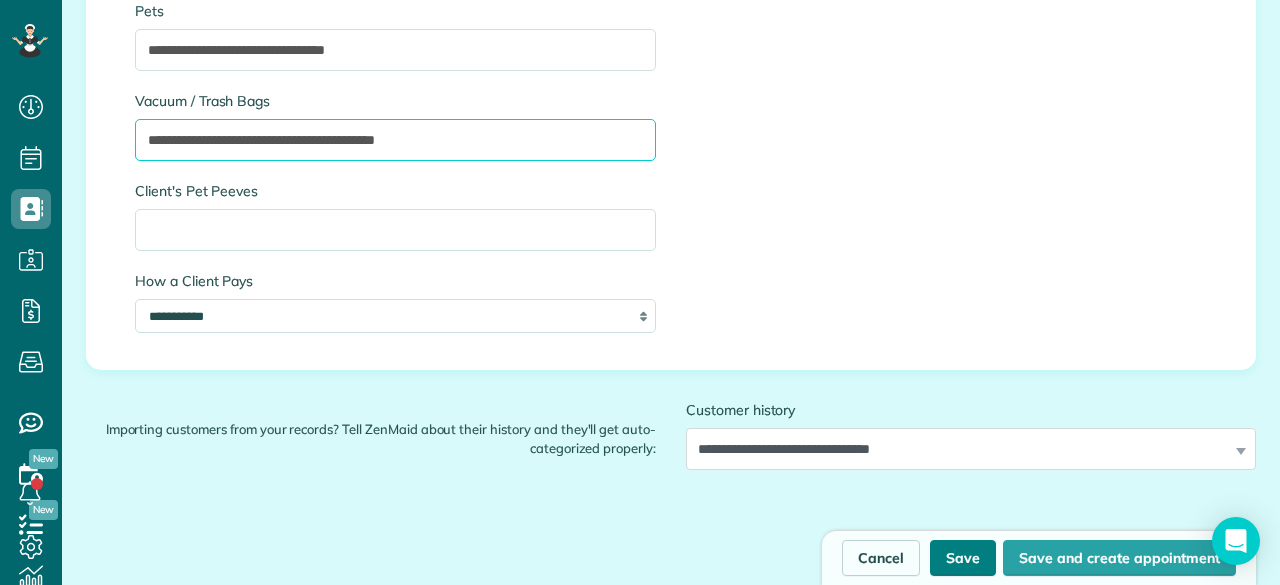 type on "**********" 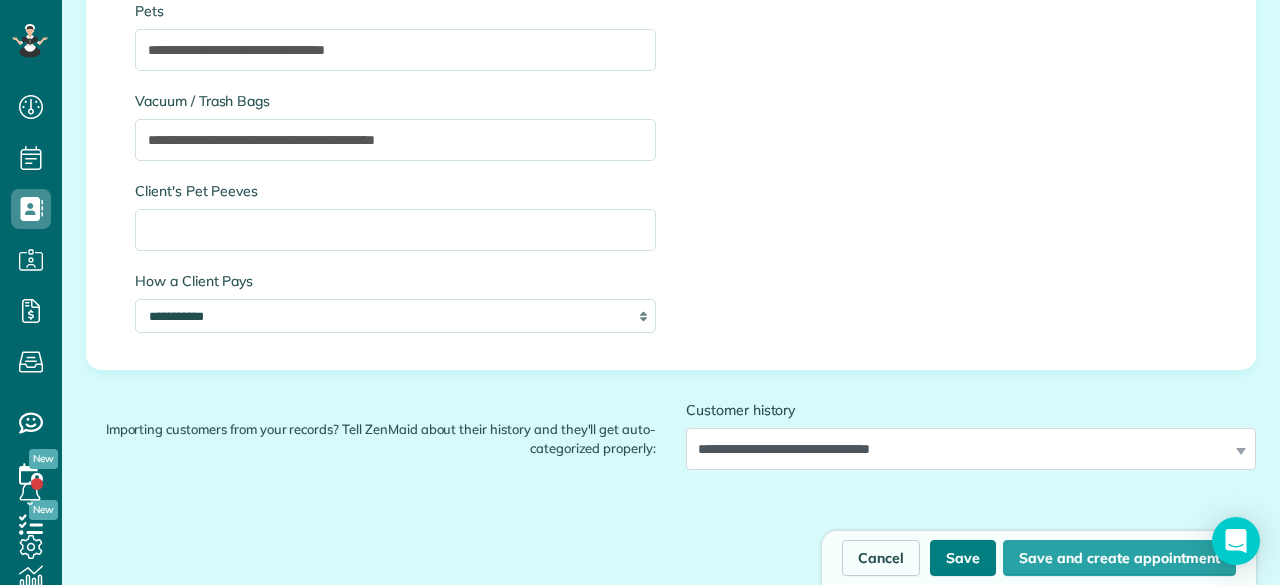 click on "Save" at bounding box center (963, 558) 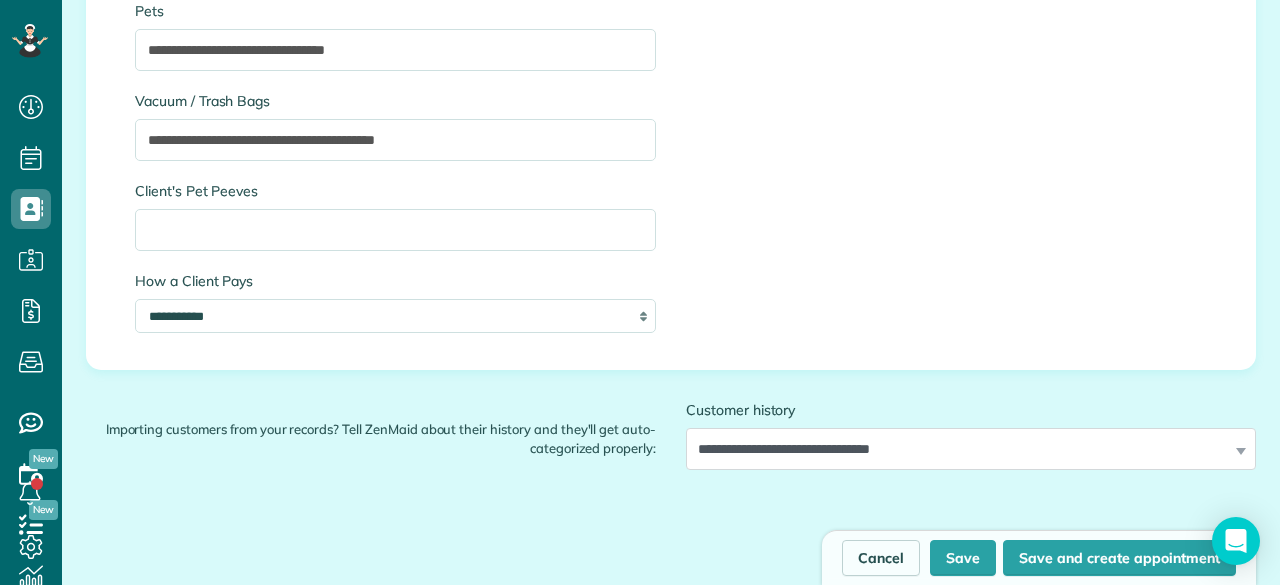 type on "**********" 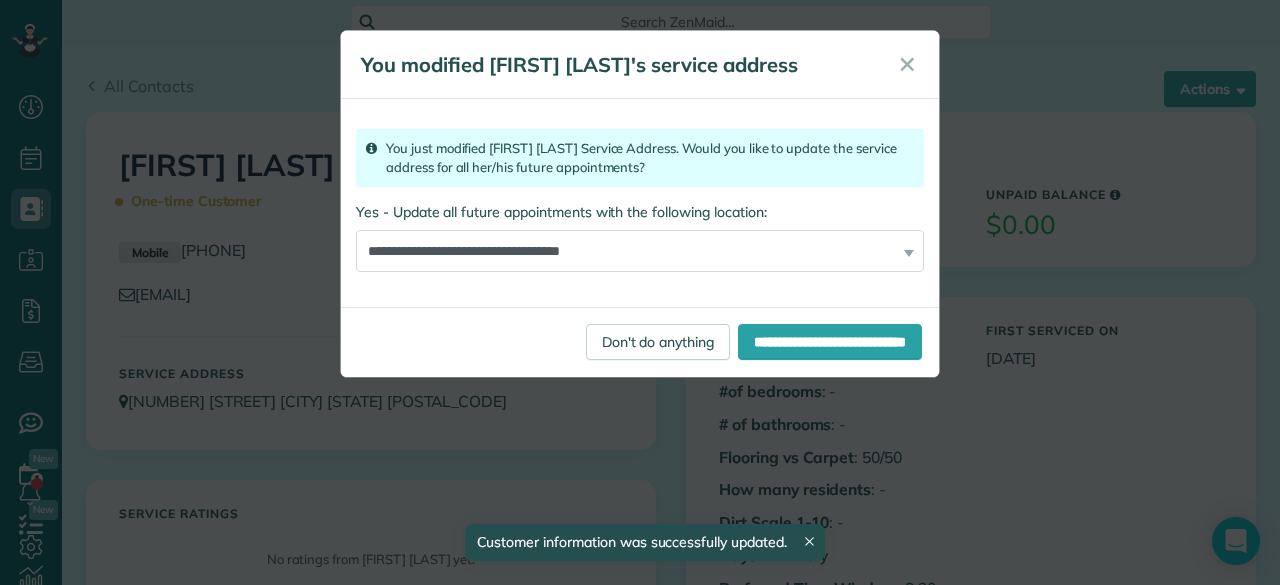 scroll, scrollTop: 0, scrollLeft: 0, axis: both 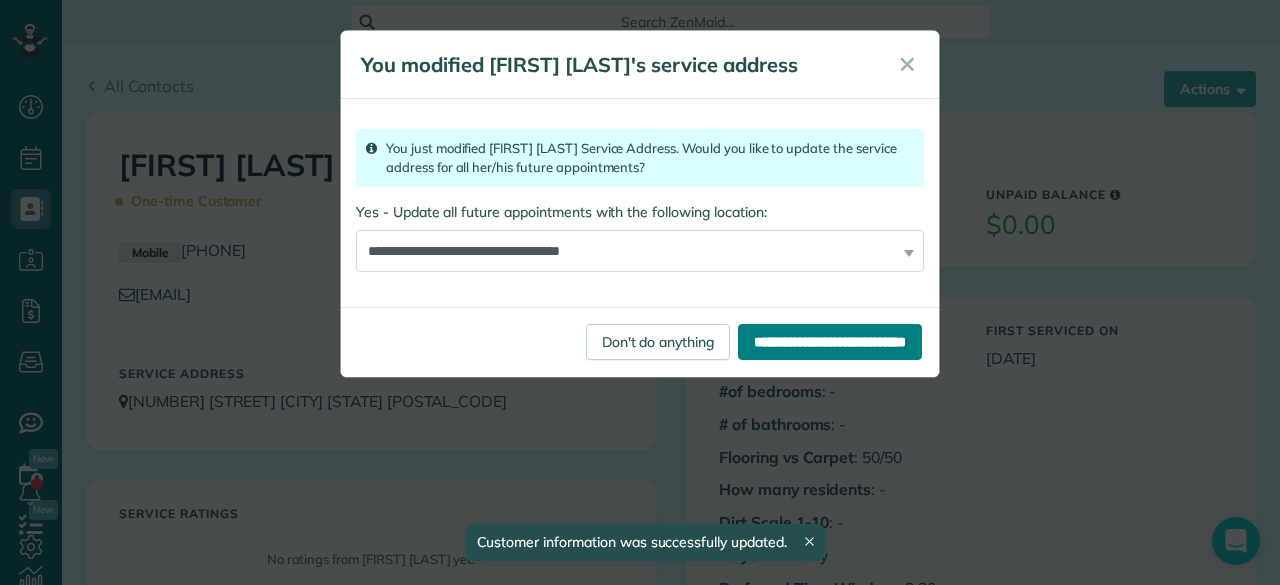 click on "**********" at bounding box center [830, 342] 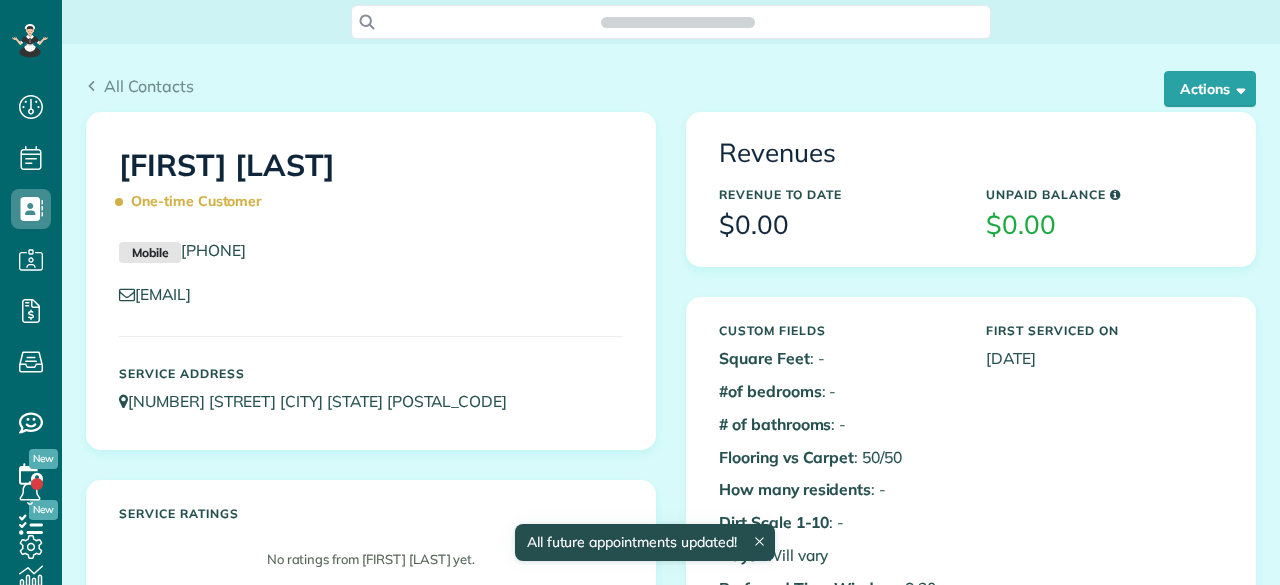 scroll, scrollTop: 0, scrollLeft: 0, axis: both 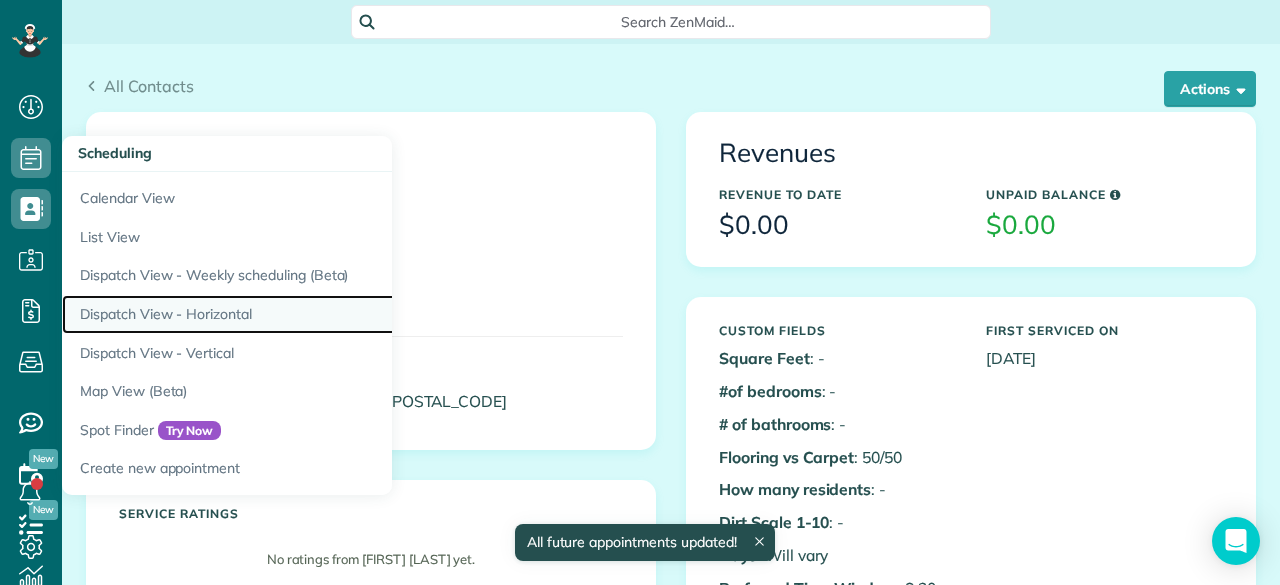 click on "Dispatch View - Horizontal" at bounding box center [312, 314] 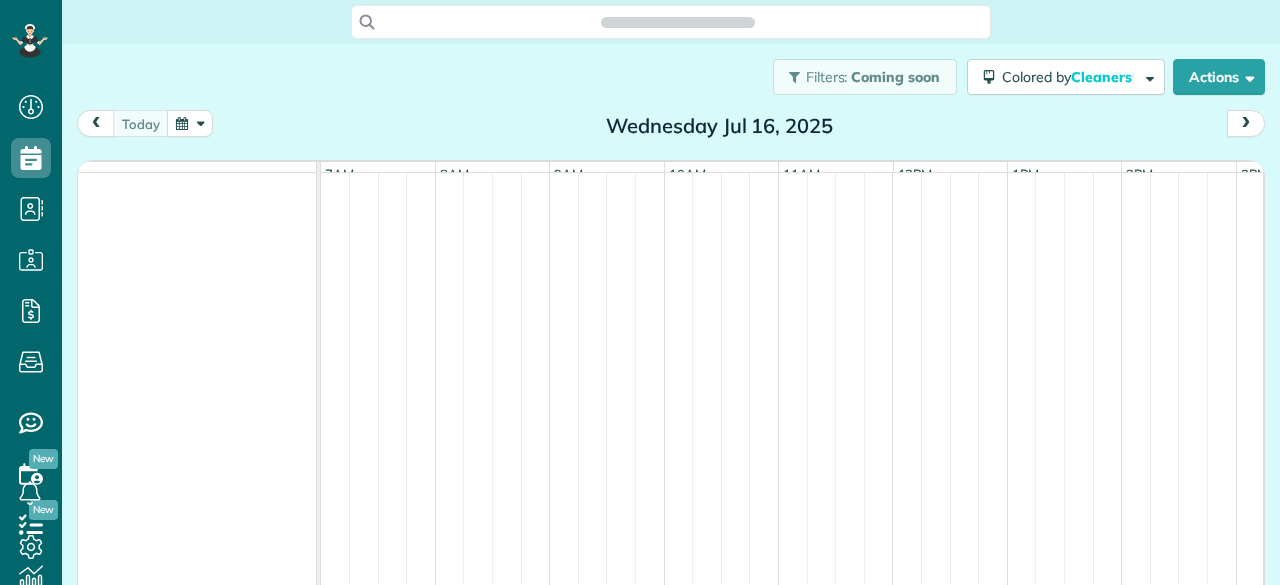 scroll, scrollTop: 0, scrollLeft: 0, axis: both 